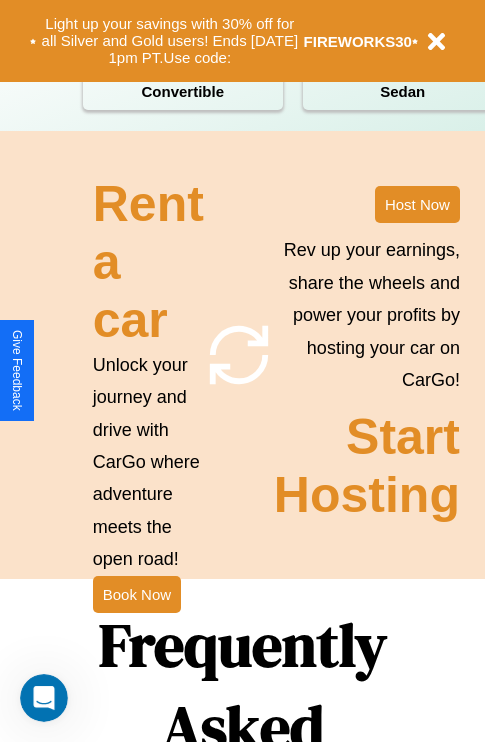 scroll, scrollTop: 2423, scrollLeft: 0, axis: vertical 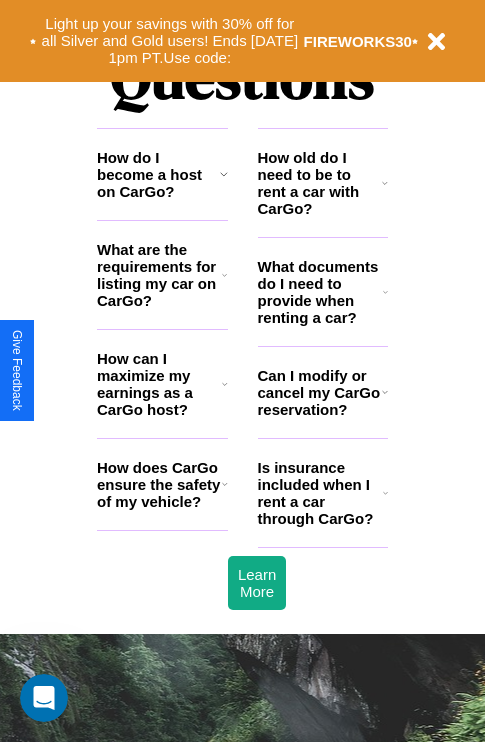 click 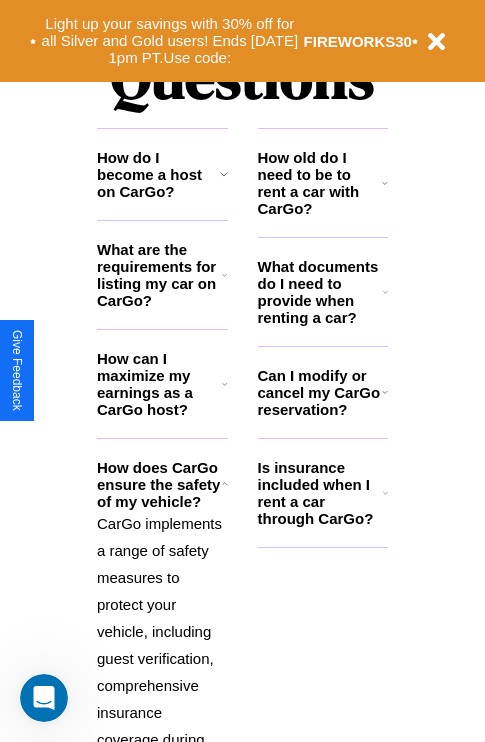 click on "What are the requirements for listing my car on CarGo?" at bounding box center (159, 275) 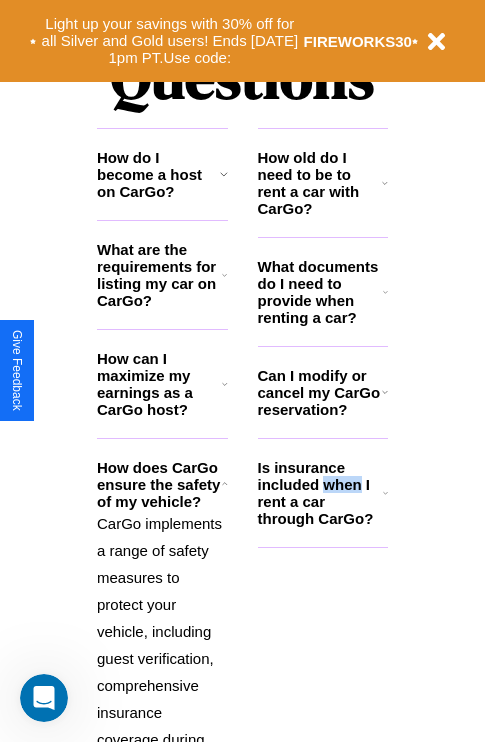 click on "Is insurance included when I rent a car through CarGo?" at bounding box center (320, 493) 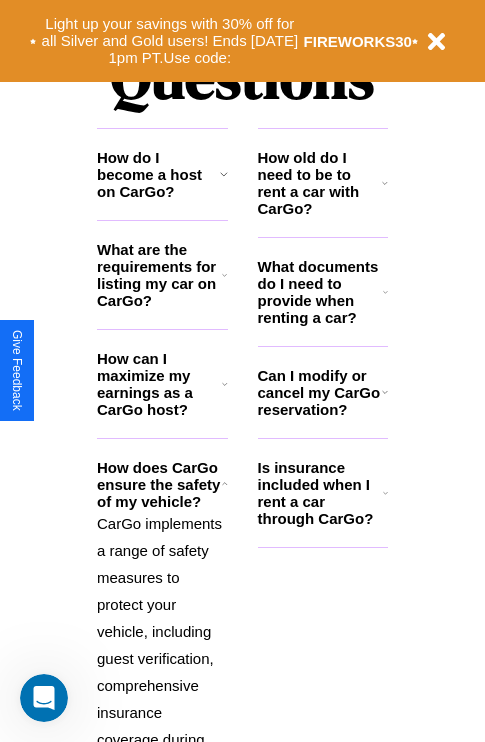 click 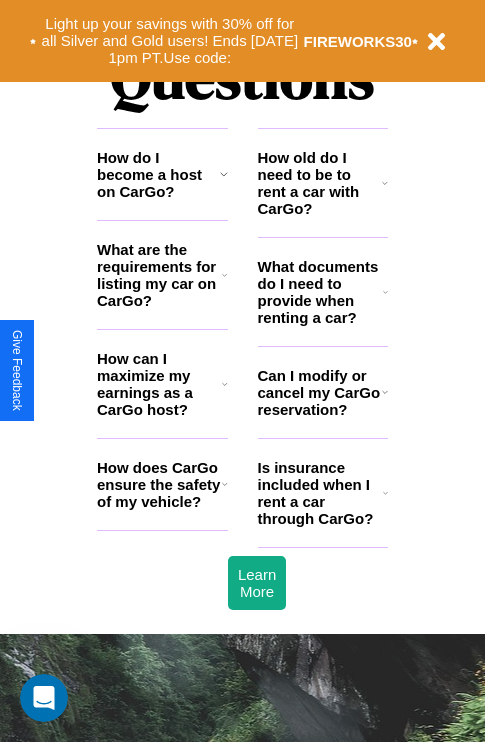 click on "Can I modify or cancel my CarGo reservation?" at bounding box center (320, 392) 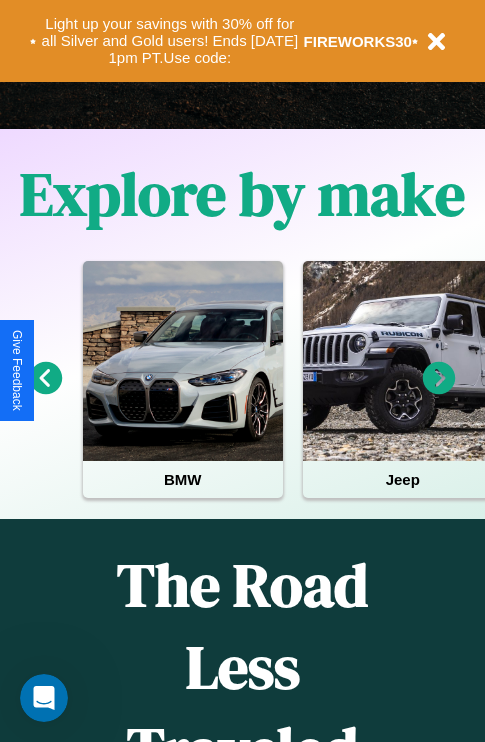 scroll, scrollTop: 0, scrollLeft: 0, axis: both 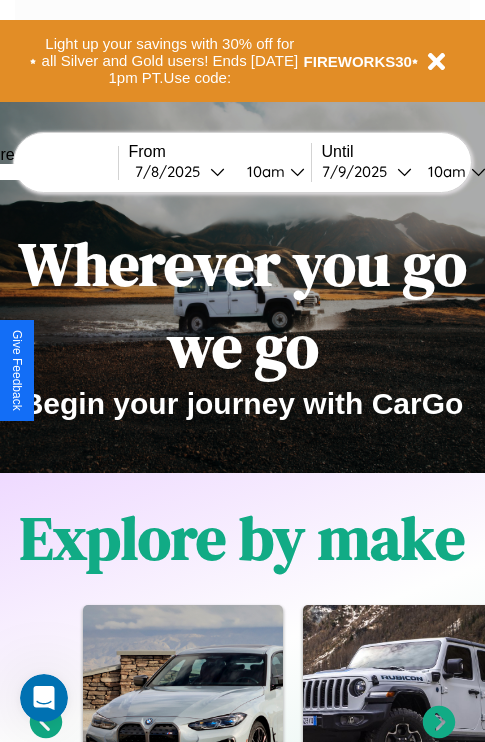 click at bounding box center [43, 172] 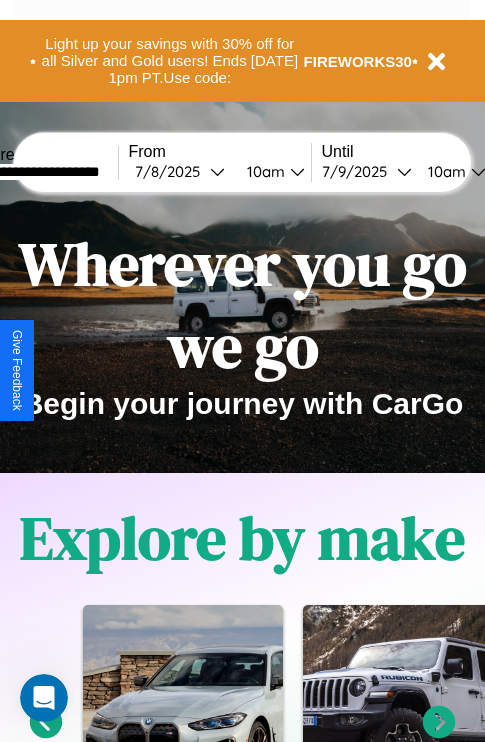 type on "**********" 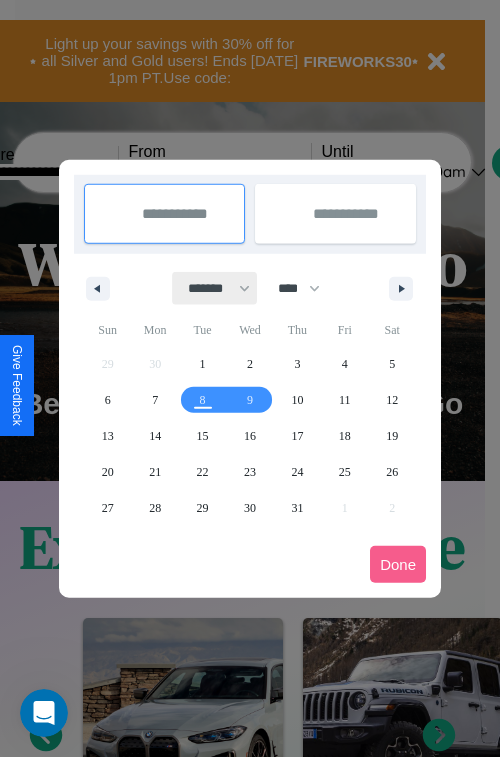 click on "******* ******** ***** ***** *** **** **** ****** ********* ******* ******** ********" at bounding box center (215, 288) 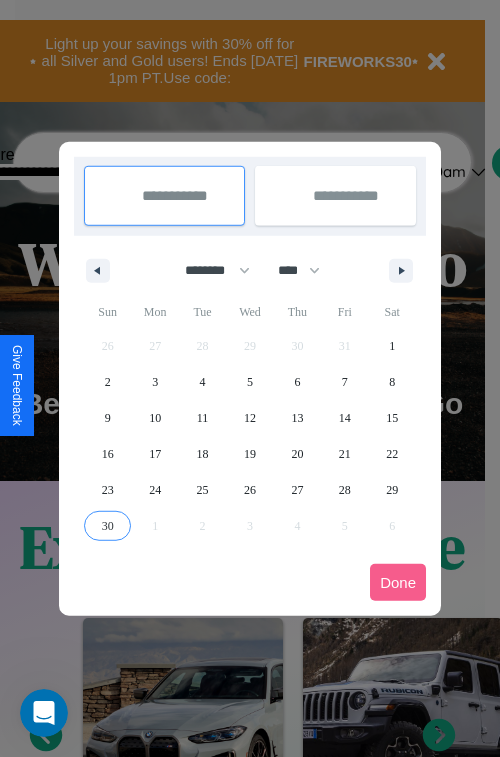 click on "30" at bounding box center [108, 526] 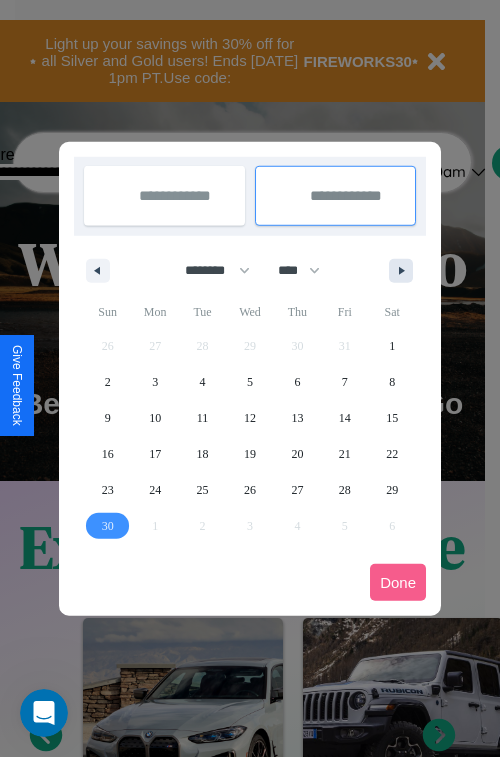 click at bounding box center [405, 271] 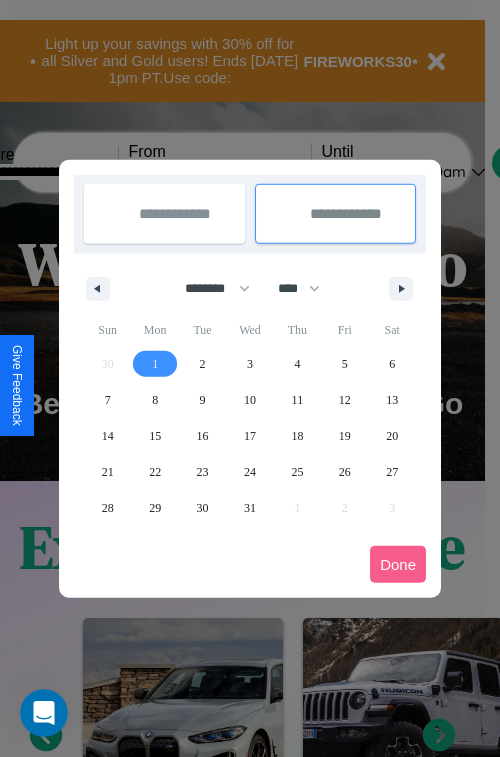 click on "1" at bounding box center (155, 364) 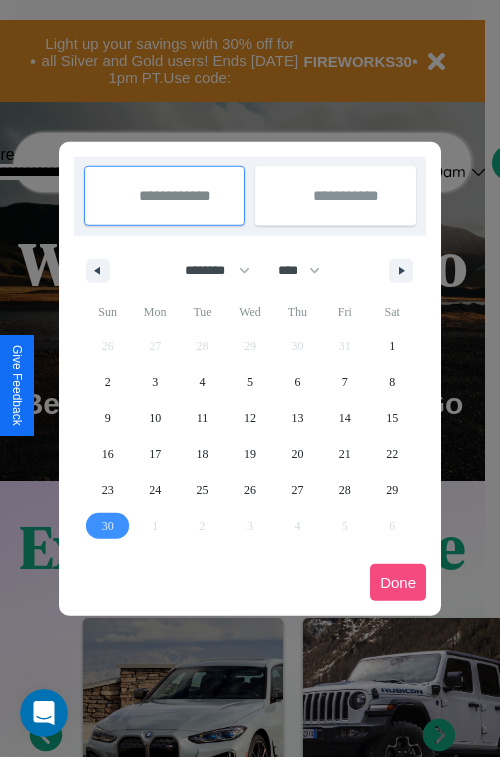 click on "Done" at bounding box center [398, 582] 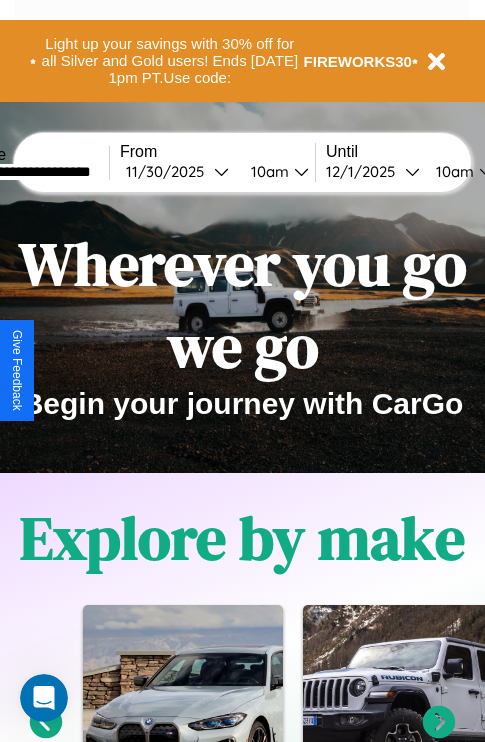 scroll, scrollTop: 0, scrollLeft: 76, axis: horizontal 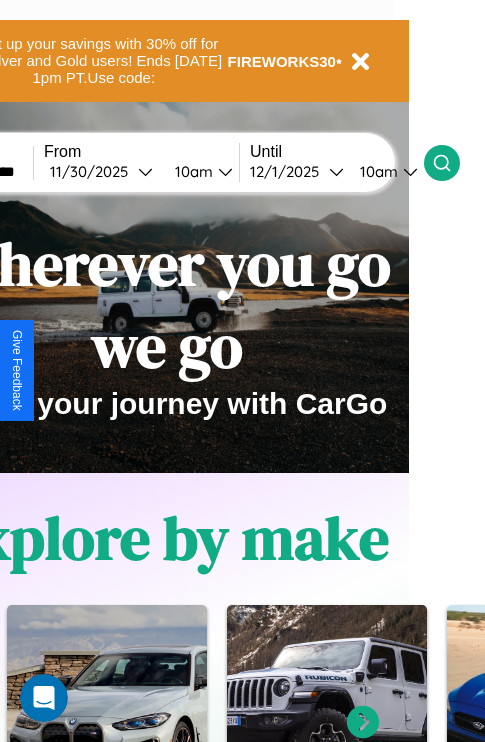 click 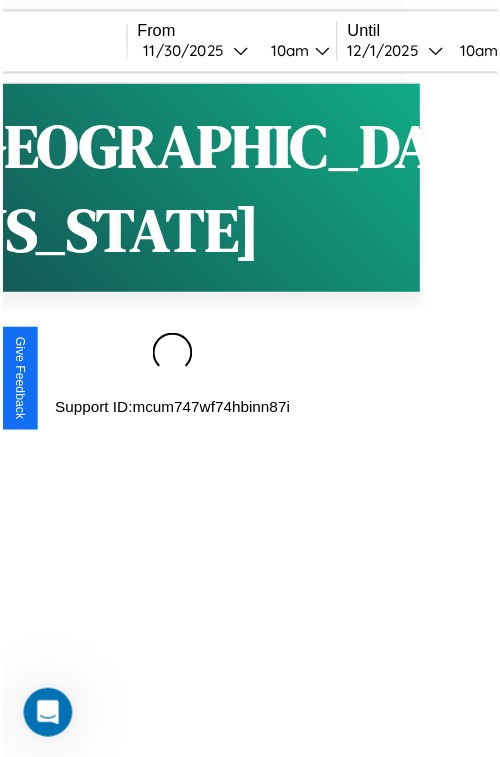 scroll, scrollTop: 0, scrollLeft: 0, axis: both 